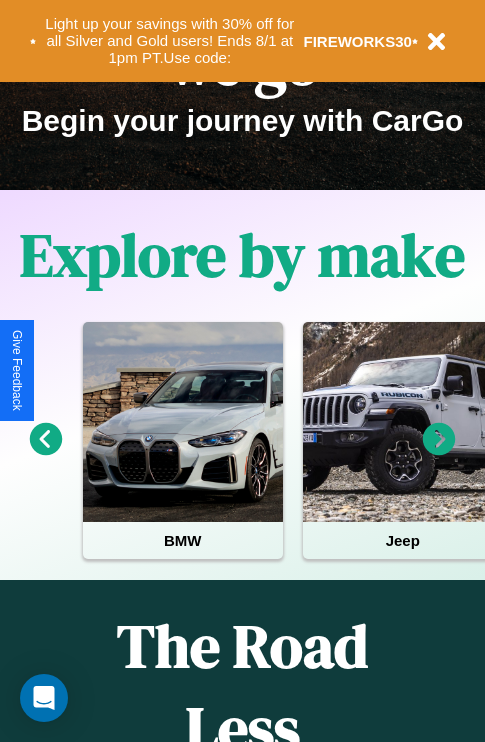 scroll, scrollTop: 308, scrollLeft: 0, axis: vertical 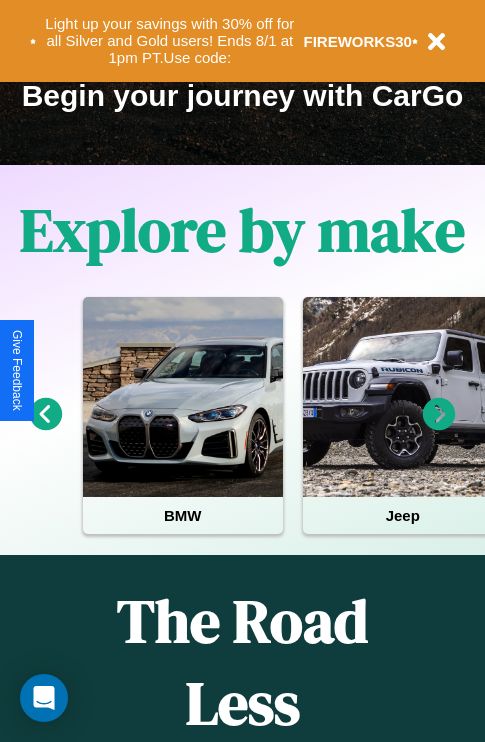 click 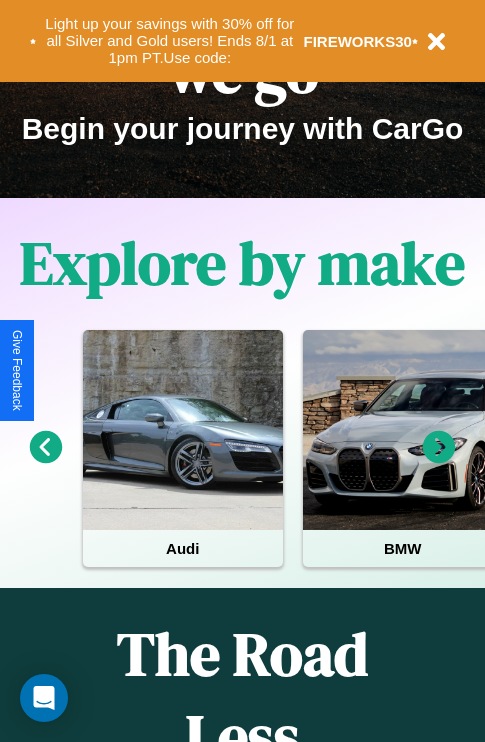 scroll, scrollTop: 0, scrollLeft: 0, axis: both 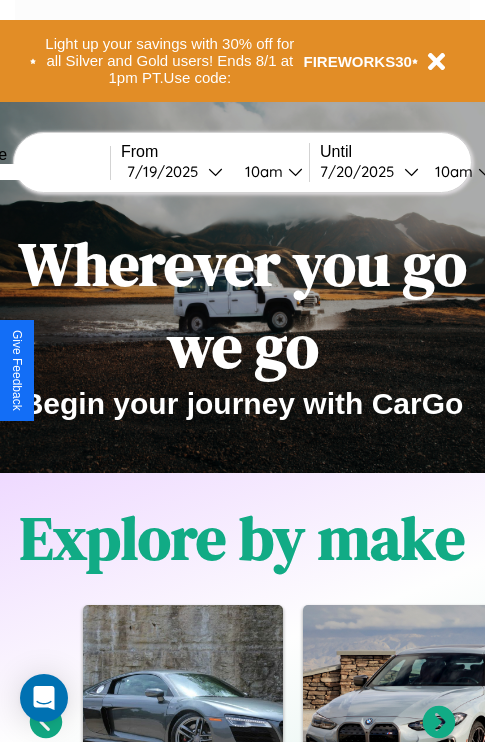 click at bounding box center [35, 172] 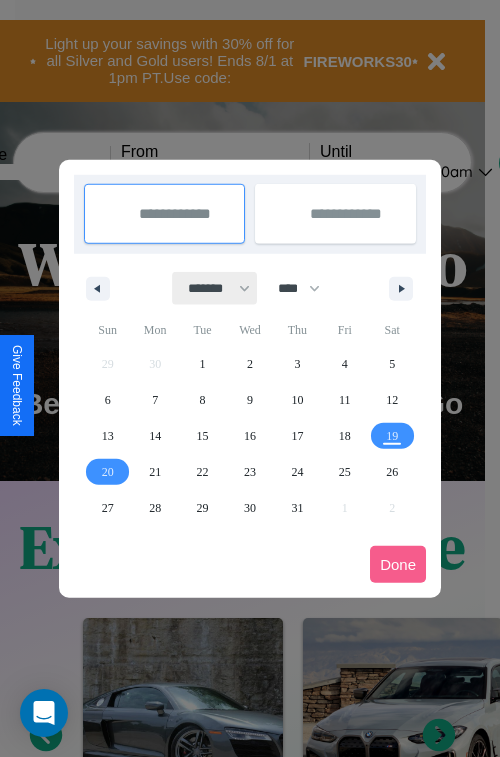click on "******* ******** ***** ***** *** **** **** ****** ********* ******* ******** ********" at bounding box center (215, 288) 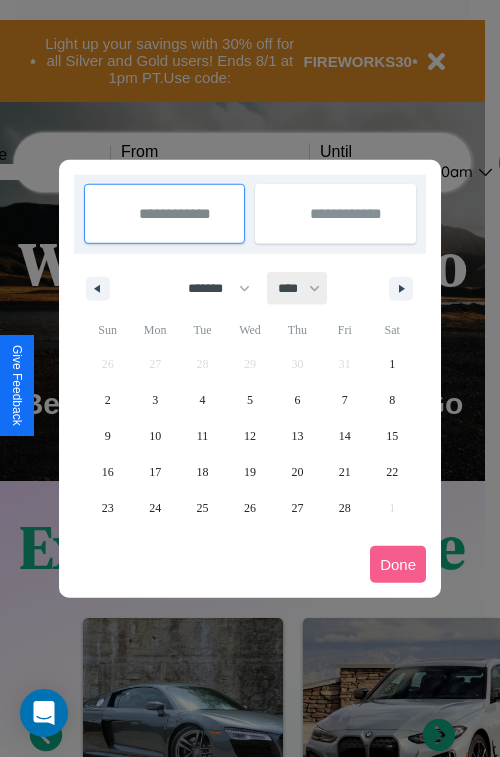 click on "**** **** **** **** **** **** **** **** **** **** **** **** **** **** **** **** **** **** **** **** **** **** **** **** **** **** **** **** **** **** **** **** **** **** **** **** **** **** **** **** **** **** **** **** **** **** **** **** **** **** **** **** **** **** **** **** **** **** **** **** **** **** **** **** **** **** **** **** **** **** **** **** **** **** **** **** **** **** **** **** **** **** **** **** **** **** **** **** **** **** **** **** **** **** **** **** **** **** **** **** **** **** **** **** **** **** **** **** **** **** **** **** **** **** **** **** **** **** **** **** ****" at bounding box center (298, 288) 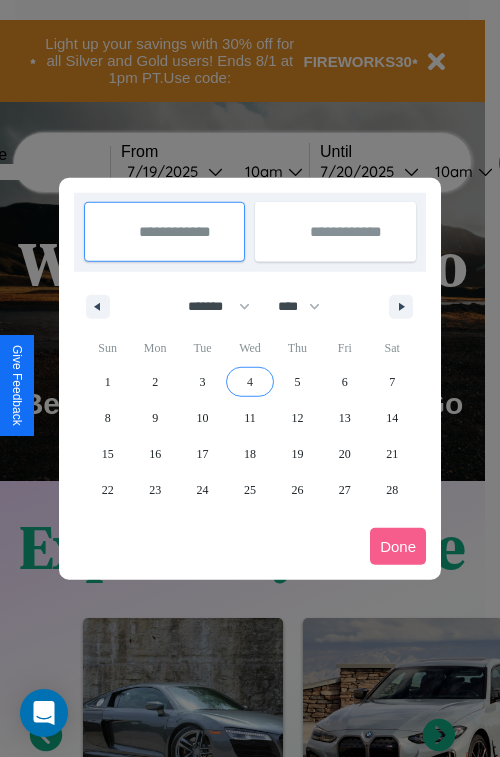 click on "4" at bounding box center (250, 382) 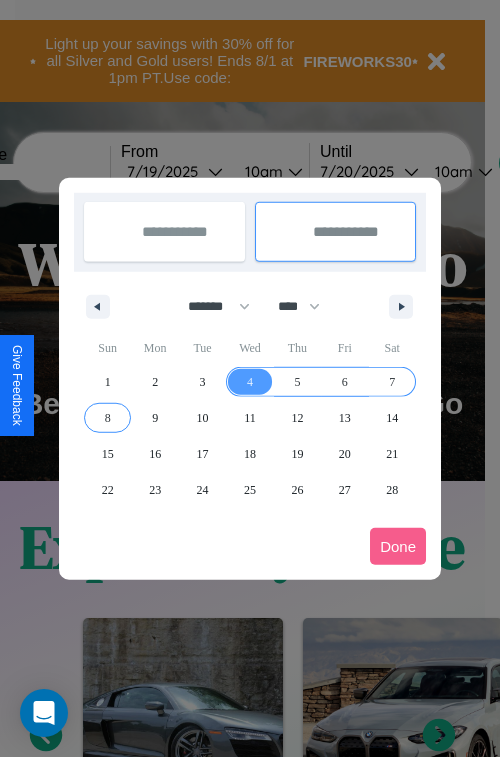 click on "8" at bounding box center [108, 418] 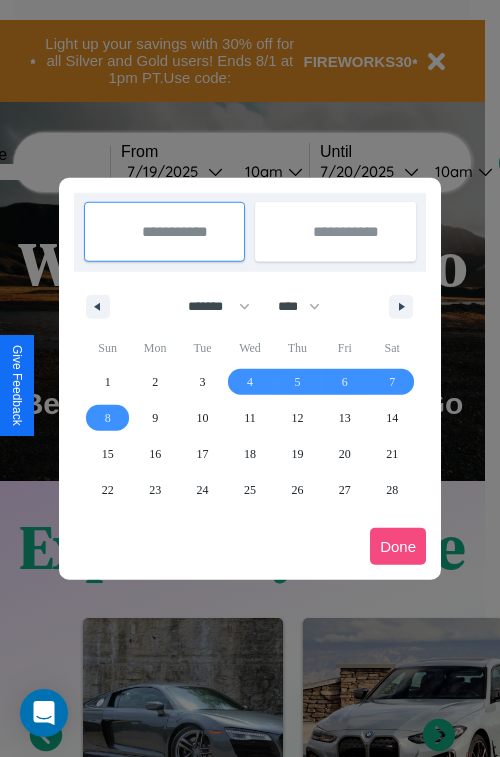 click on "Done" at bounding box center [398, 546] 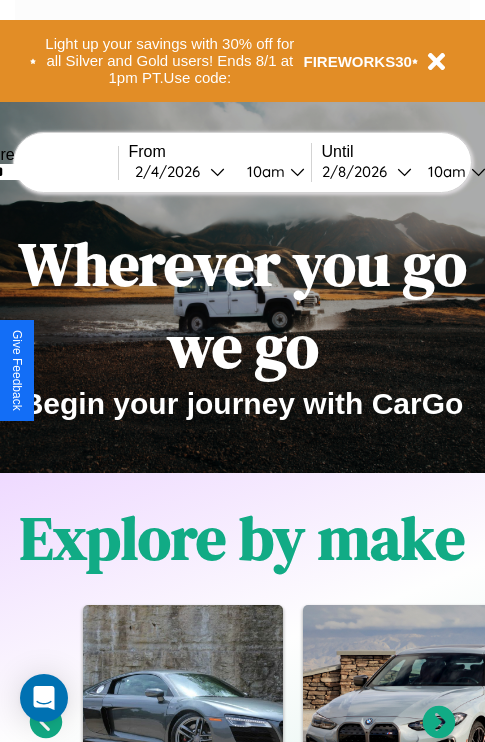 click on "10am" at bounding box center [263, 171] 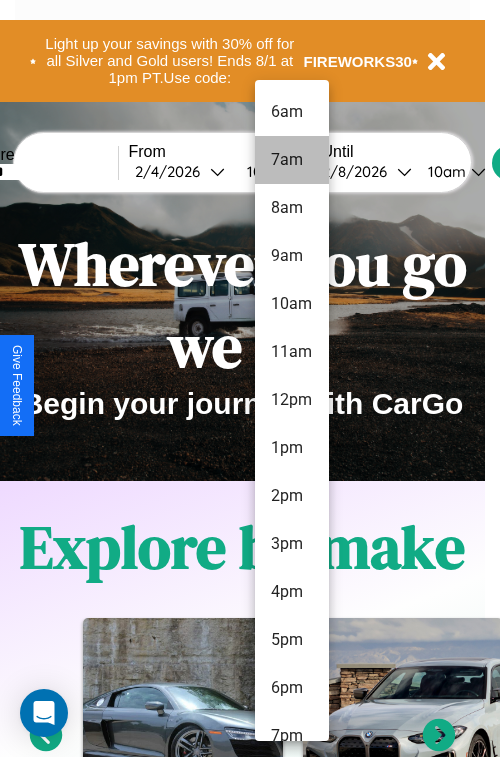 click on "7am" at bounding box center [292, 160] 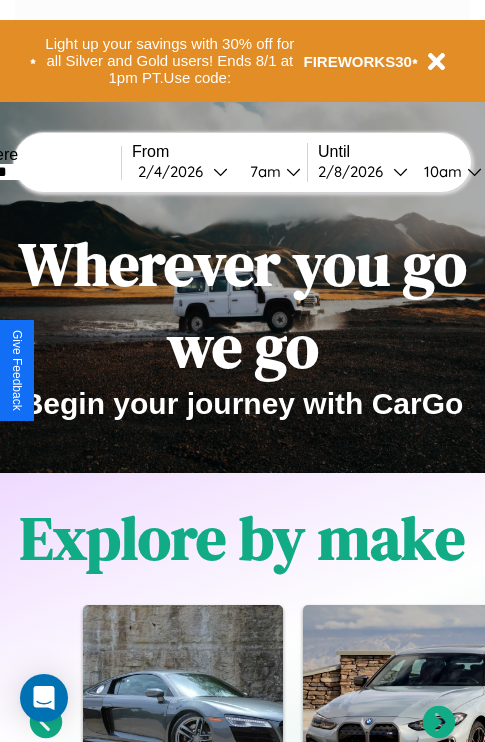 click on "10am" at bounding box center (440, 171) 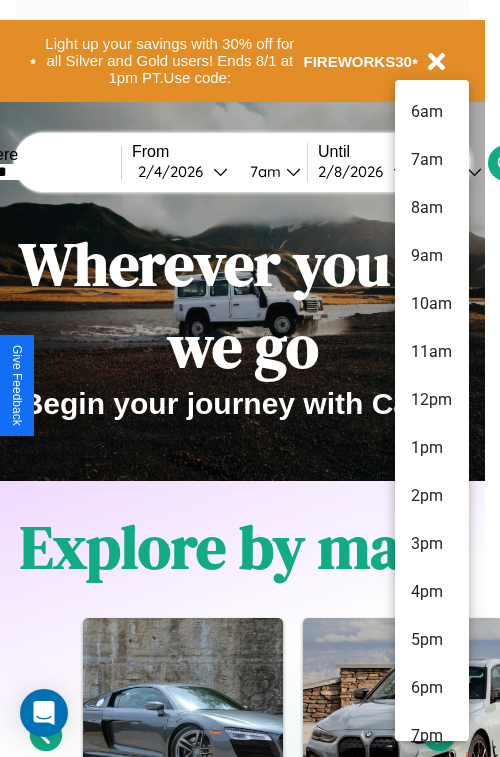 click on "7pm" at bounding box center (432, 736) 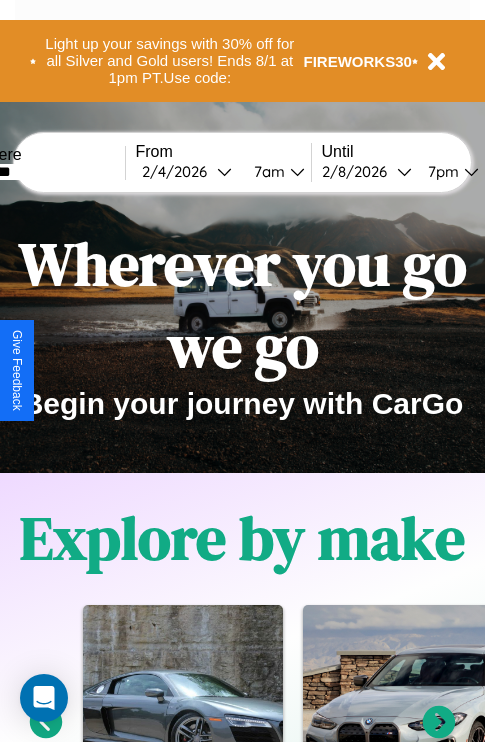 scroll, scrollTop: 0, scrollLeft: 62, axis: horizontal 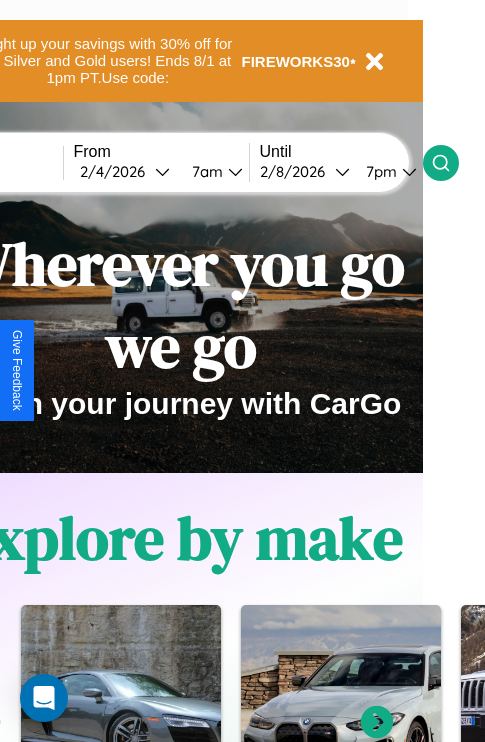 click 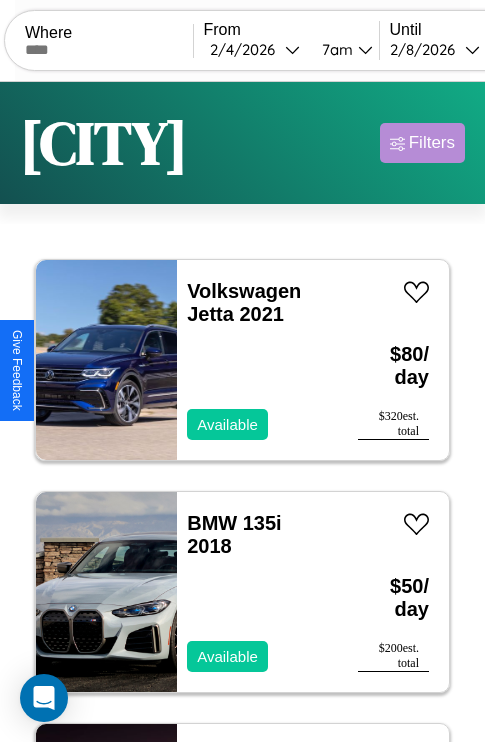 click on "Filters" at bounding box center (432, 143) 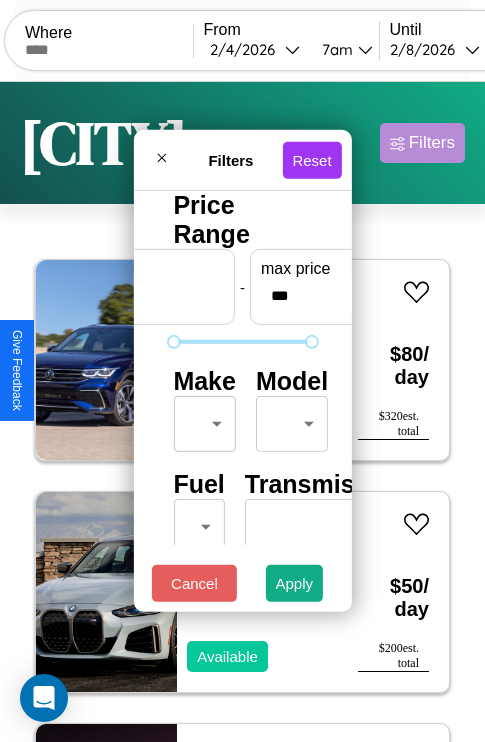 scroll, scrollTop: 162, scrollLeft: 63, axis: both 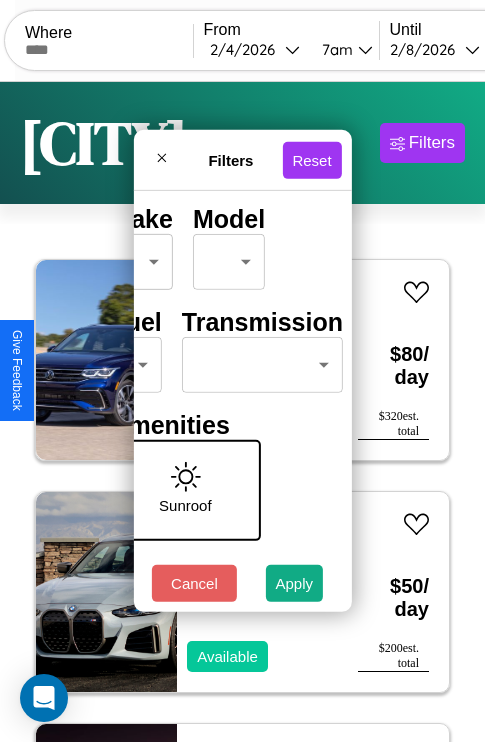 click on "CarGo Where From 2 / 4 / 2026 7am Until 2 / 8 / 2026 7pm Become a Host Login Sign Up [CITY] Filters 148  cars in this area These cars can be picked up in this city. Volkswagen   Jetta   2021 Available $ 80  / day $ 320  est. total BMW   135i   2018 Available $ 50  / day $ 200  est. total Maserati   Coupe   2014 Available $ 90  / day $ 360  est. total Aston Martin   V8   2016 Available $ 30  / day $ 120  est. total Volvo   NR64   2022 Available $ 80  / day $ 320  est. total GMC   B7   2014 Available $ 100  / day $ 400  est. total Audi   S7   2014 Available $ 60  / day $ 240  est. total GMC   NE   2023 Available $ 150  / day $ 600  est. total Jaguar   Vanden Plas   2014 Available $ 120  / day $ 480  est. total BMW   R 65 LS   2021 Available $ 160  / day $ 640  est. total Chrysler   Conquest   2024 Unavailable $ 70  / day $ 280  est. total Bentley   Azure   2020 Available $ 170  / day $ 680  est. total Toyota   Scion xB   2016 Unavailable $ 40  / day $ 160  est. total Subaru   Brat   2021 Available $ 80  / day $" at bounding box center (242, 412) 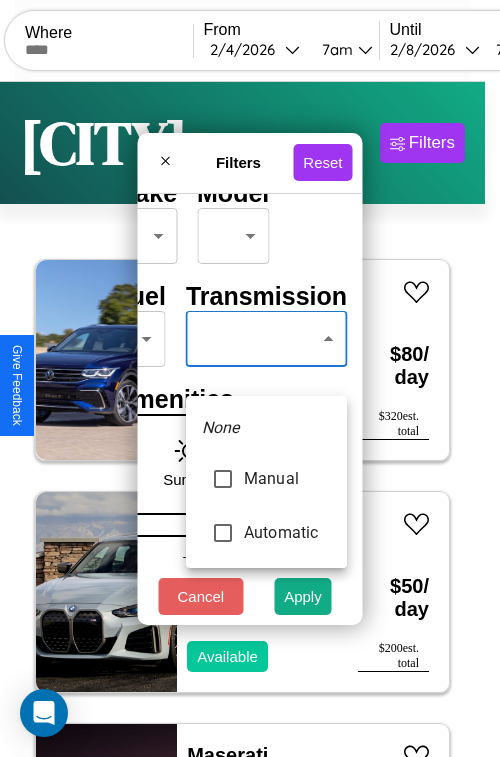 type on "*********" 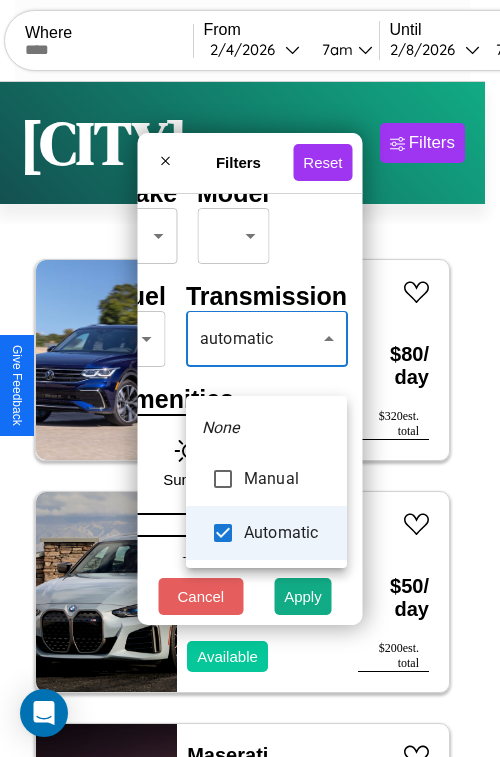 click at bounding box center (250, 378) 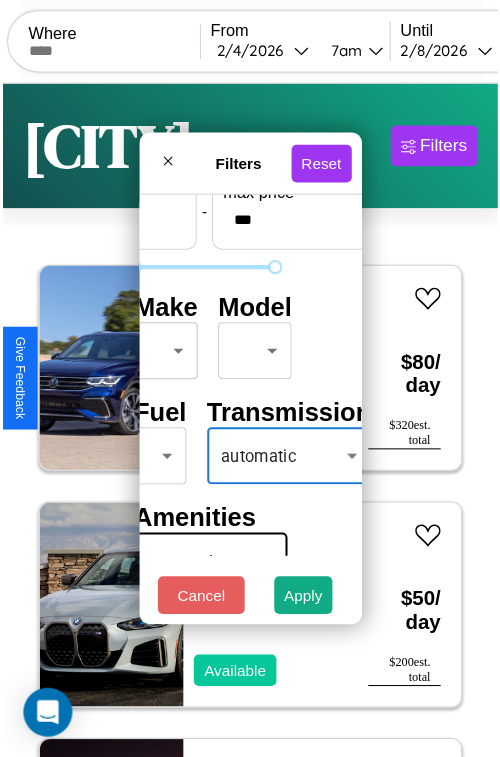 scroll, scrollTop: 59, scrollLeft: 40, axis: both 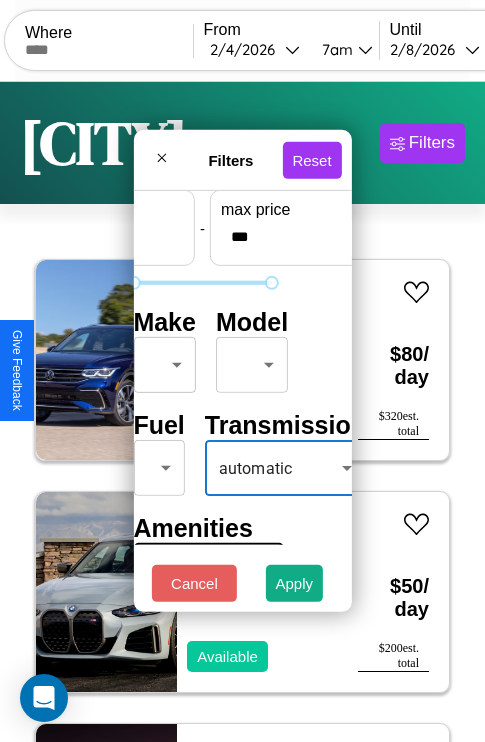 click on "CarGo Where From 2 / 4 / 2026 7am Until 2 / 8 / 2026 7pm Become a Host Login Sign Up [CITY] Filters 148  cars in this area These cars can be picked up in this city. Volkswagen   Jetta   2021 Available $ 80  / day $ 320  est. total BMW   135i   2018 Available $ 50  / day $ 200  est. total Maserati   Coupe   2014 Available $ 90  / day $ 360  est. total Aston Martin   V8   2016 Available $ 30  / day $ 120  est. total Volvo   NR64   2022 Available $ 80  / day $ 320  est. total GMC   B7   2014 Available $ 100  / day $ 400  est. total Audi   S7   2014 Available $ 60  / day $ 240  est. total GMC   NE   2023 Available $ 150  / day $ 600  est. total Jaguar   Vanden Plas   2014 Available $ 120  / day $ 480  est. total BMW   R 65 LS   2021 Available $ 160  / day $ 640  est. total Chrysler   Conquest   2024 Unavailable $ 70  / day $ 280  est. total Bentley   Azure   2020 Available $ 170  / day $ 680  est. total Toyota   Scion xB   2016 Unavailable $ 40  / day $ 160  est. total Subaru   Brat   2021 Available $ 80  / day $" at bounding box center (242, 412) 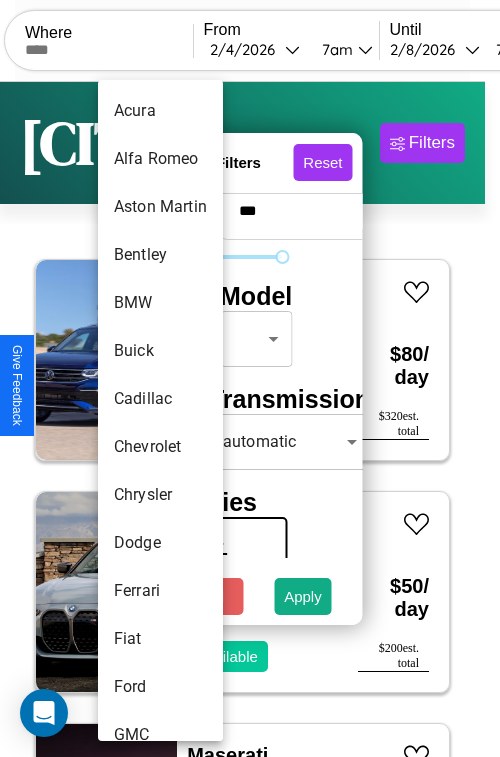 scroll, scrollTop: 182, scrollLeft: 0, axis: vertical 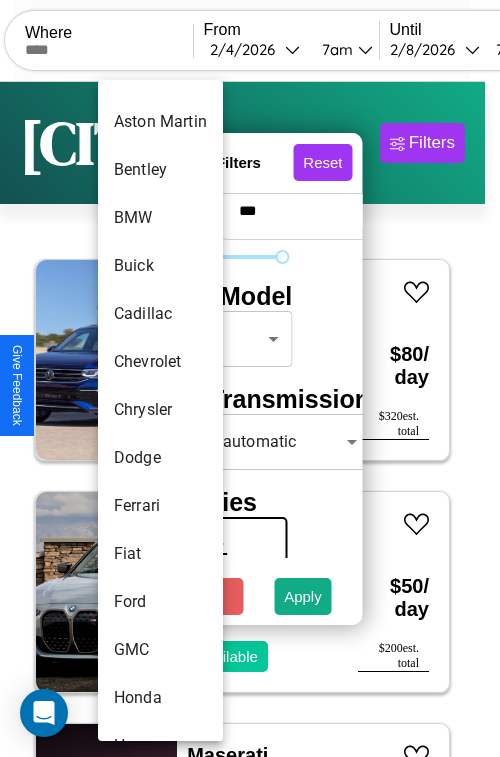 click on "Chrysler" at bounding box center [160, 410] 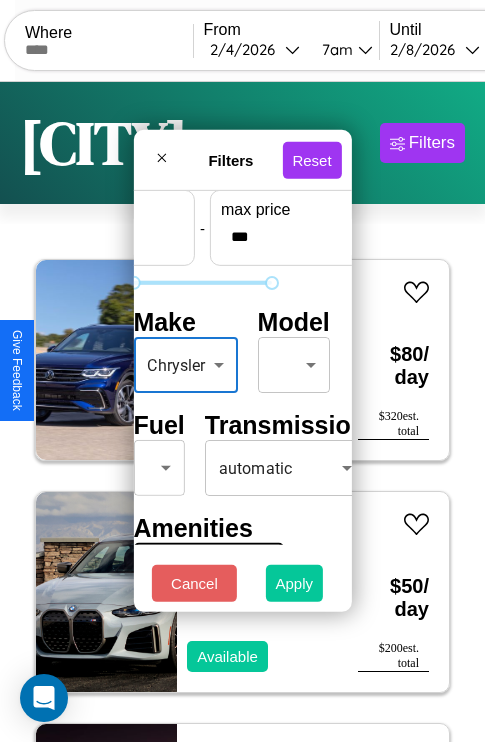 click on "Apply" at bounding box center (295, 583) 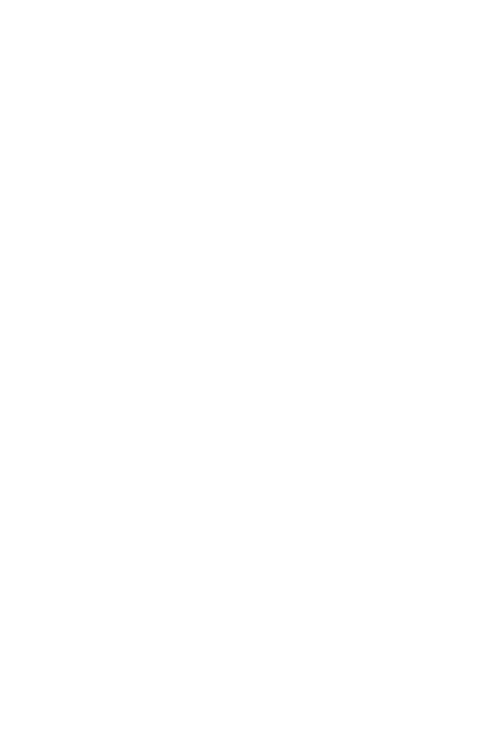 scroll, scrollTop: 0, scrollLeft: 0, axis: both 